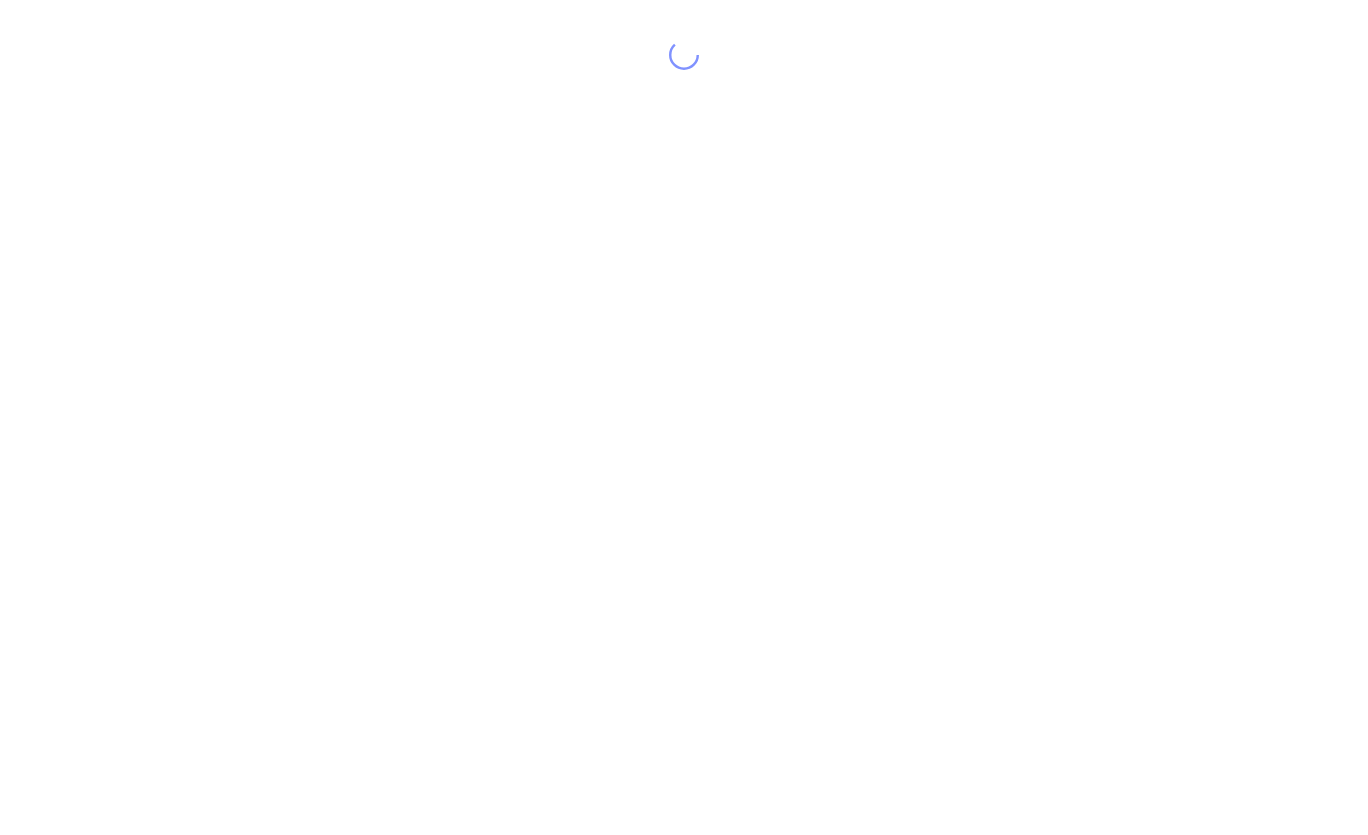 scroll, scrollTop: 0, scrollLeft: 0, axis: both 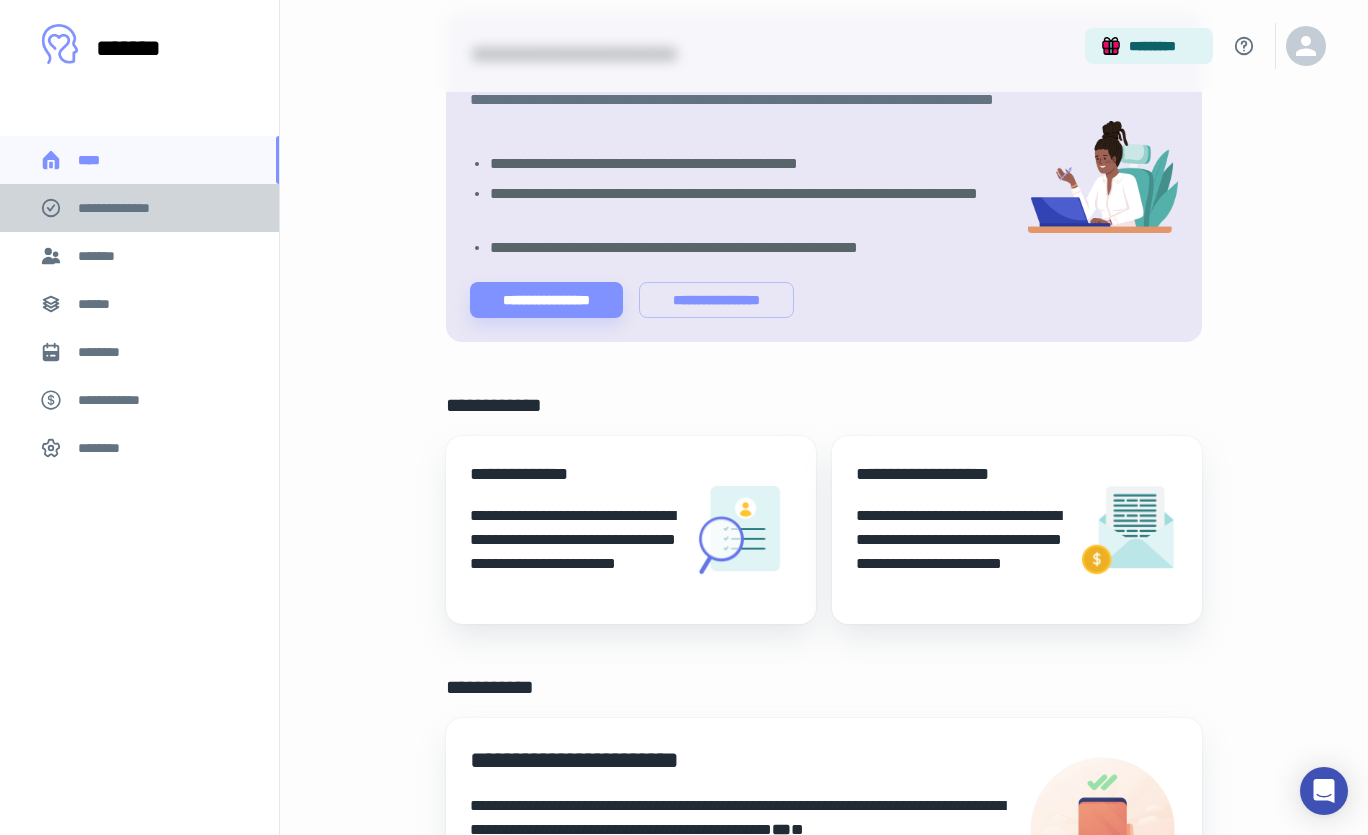 click on "**********" at bounding box center [139, 208] 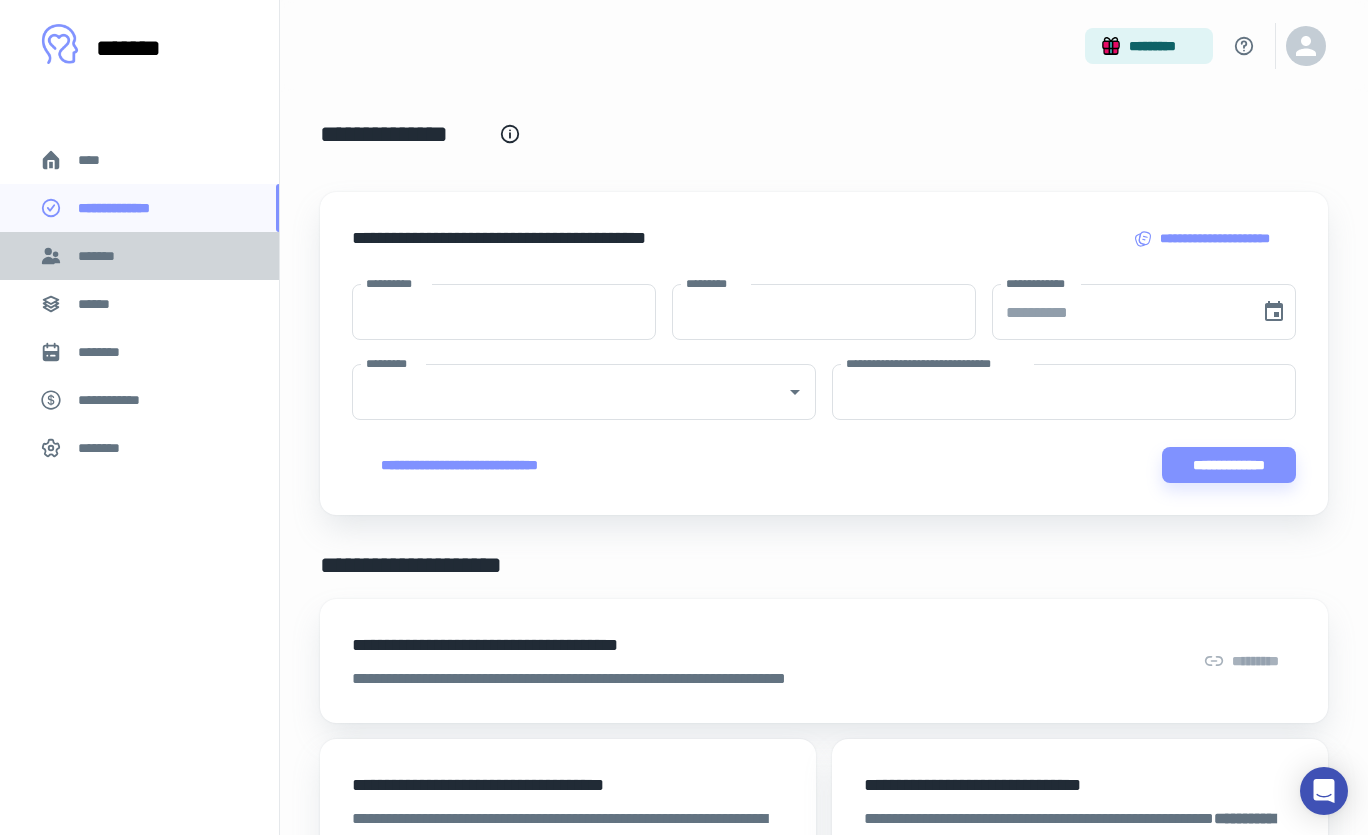 click on "*******" at bounding box center (139, 256) 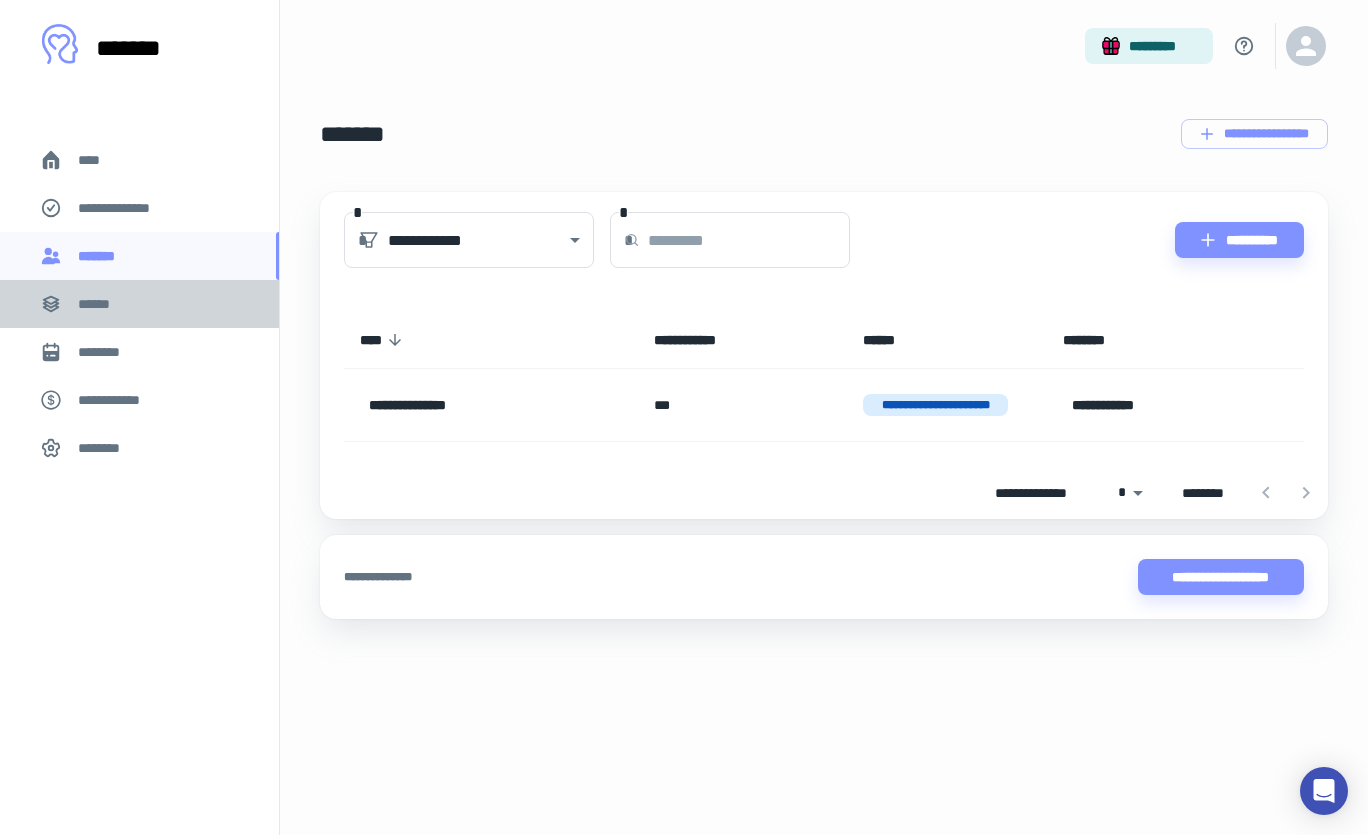 click on "******" at bounding box center (100, 304) 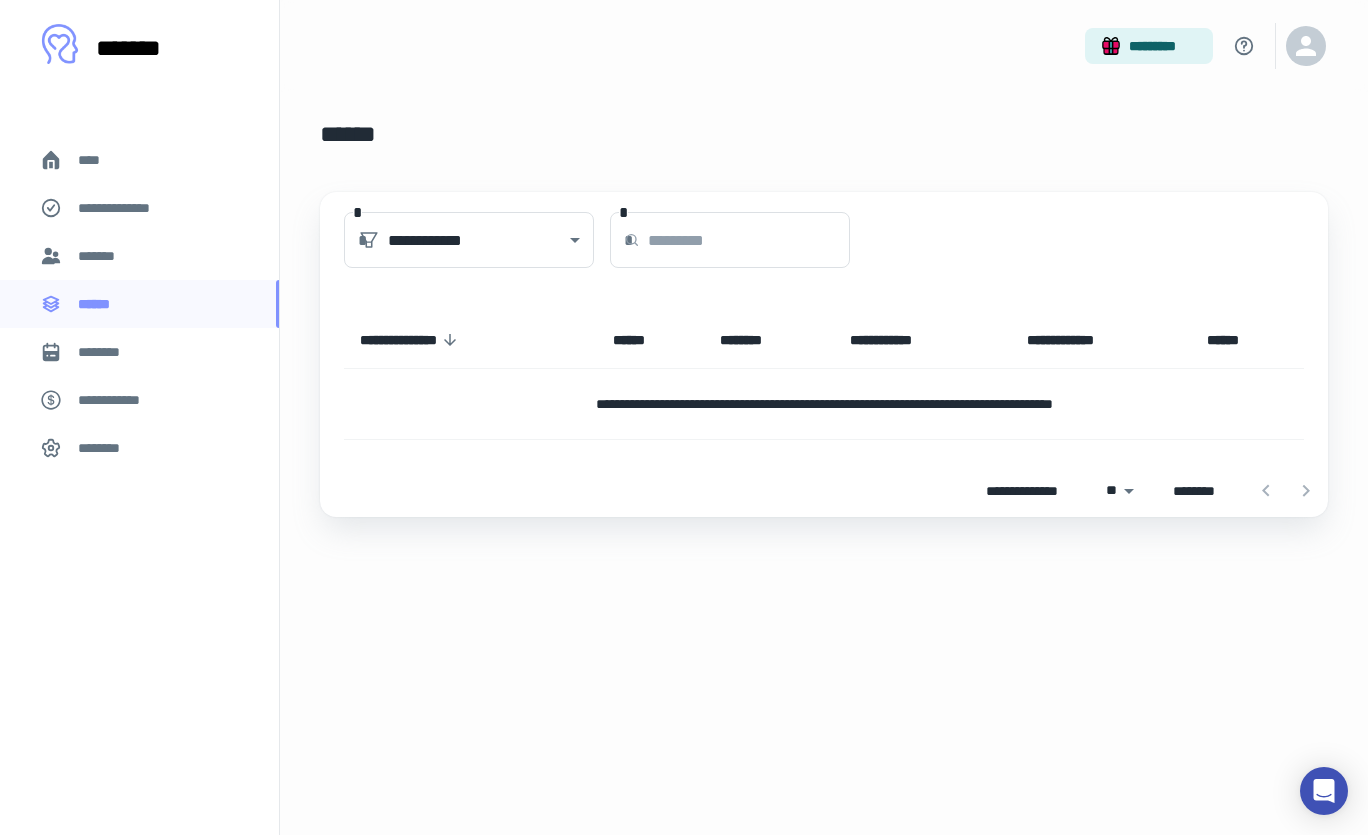 click on "*******" at bounding box center (139, 256) 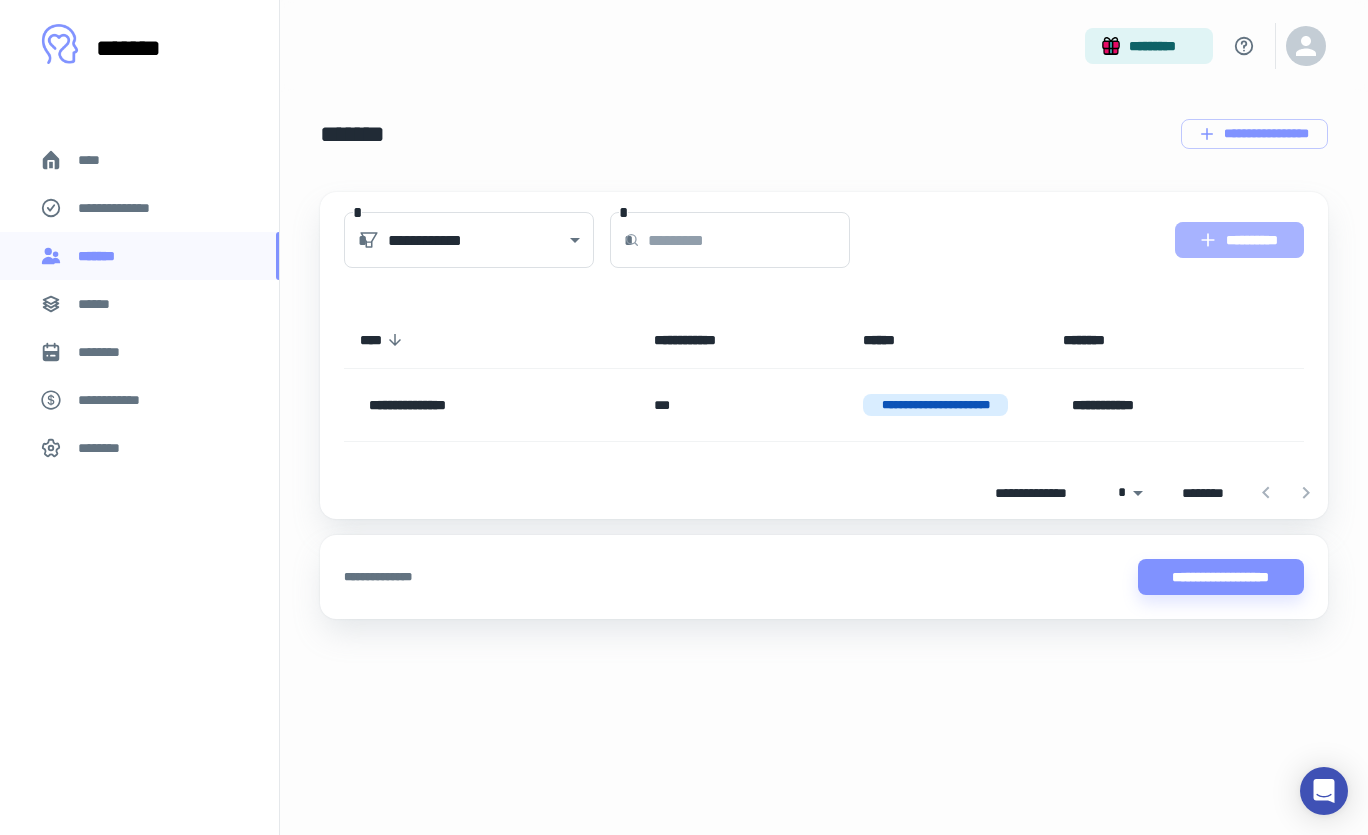 click on "**********" at bounding box center [1239, 240] 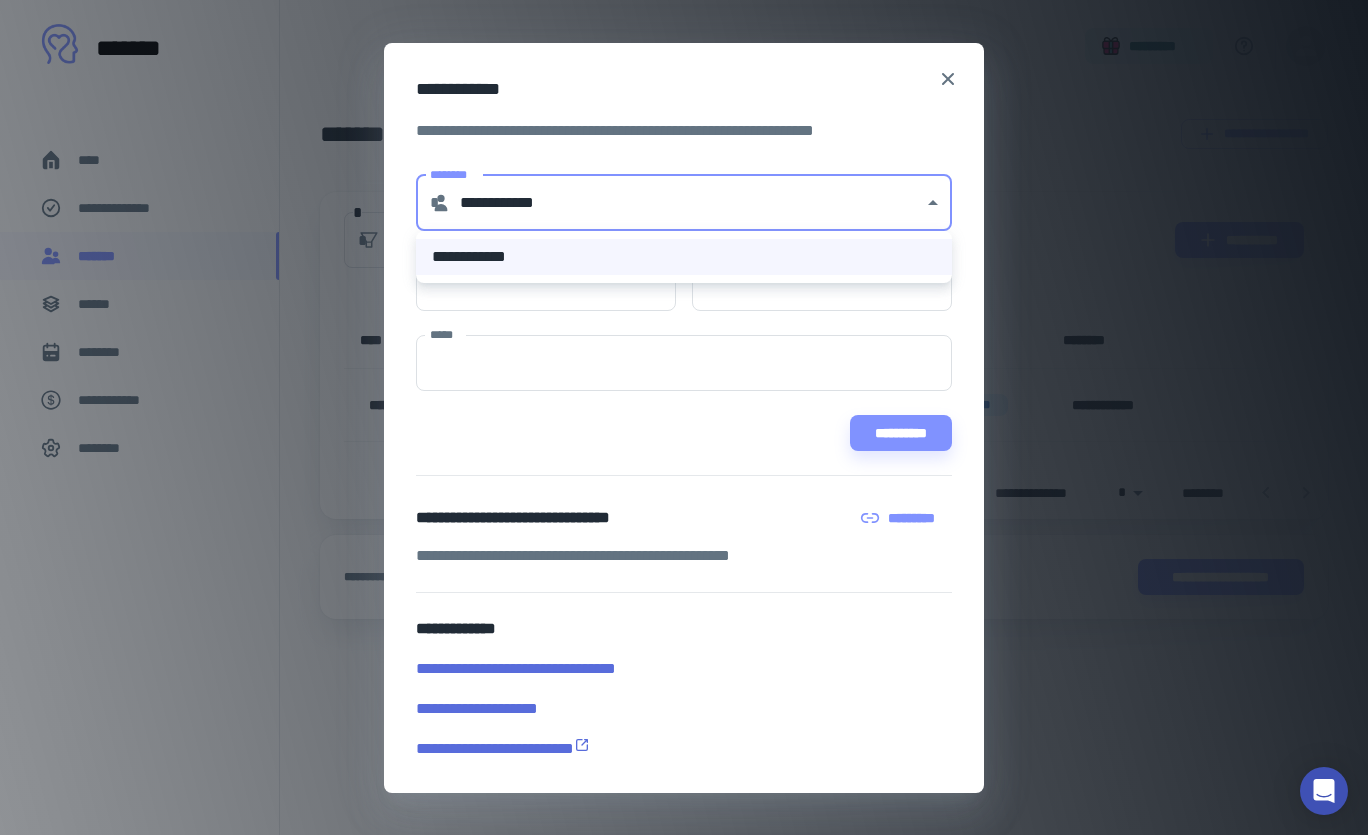 click on "[NUMBER] [STREET], [CITY], [STATE]" at bounding box center [684, 417] 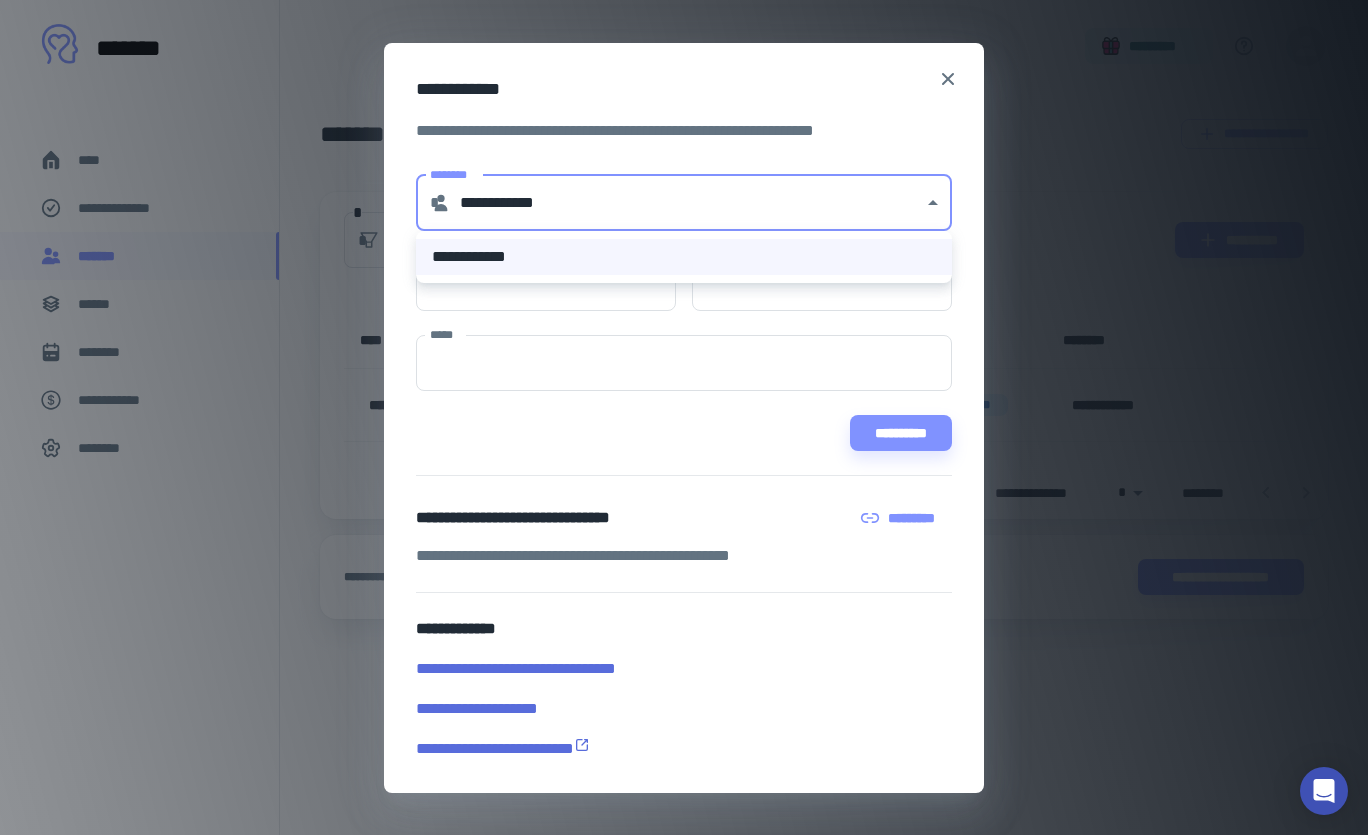 click at bounding box center (684, 417) 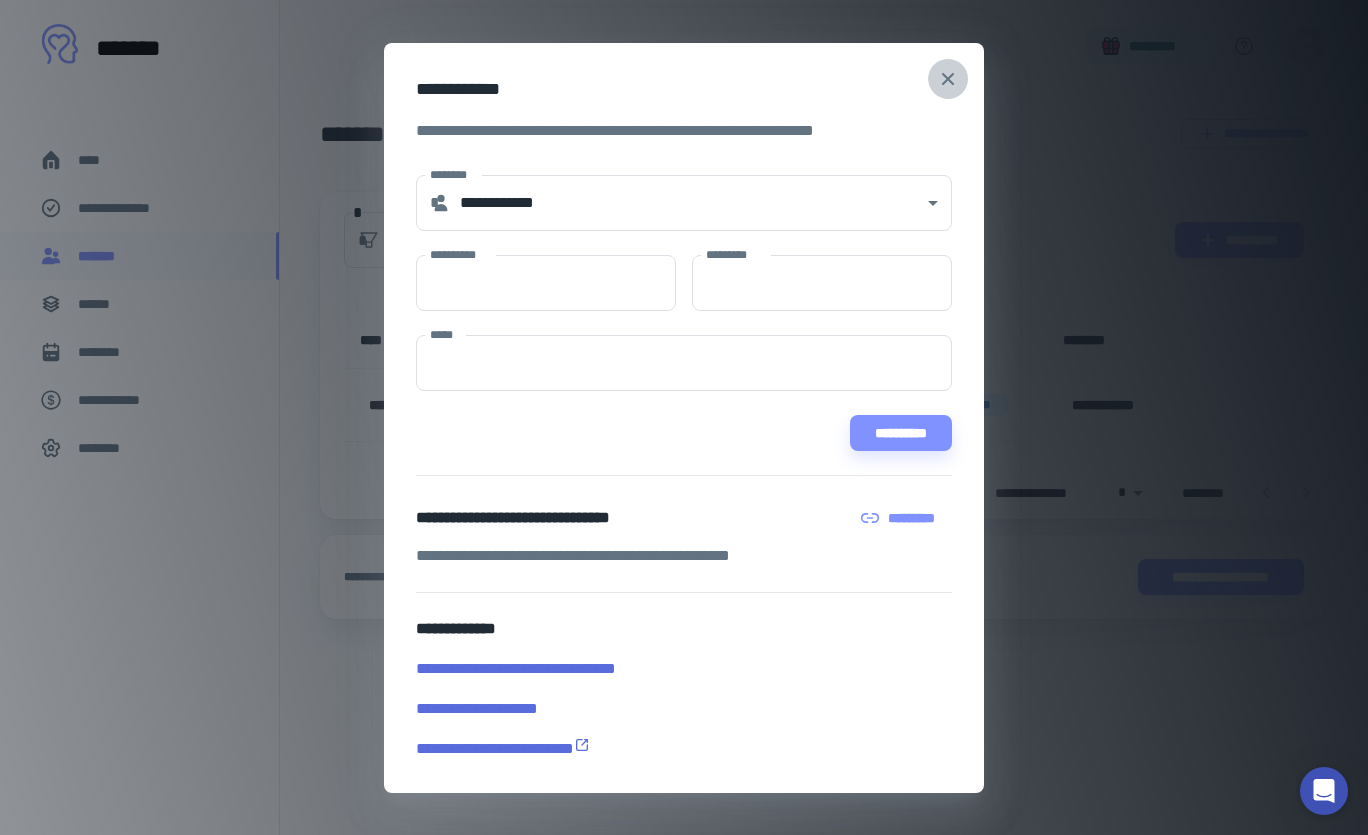 click 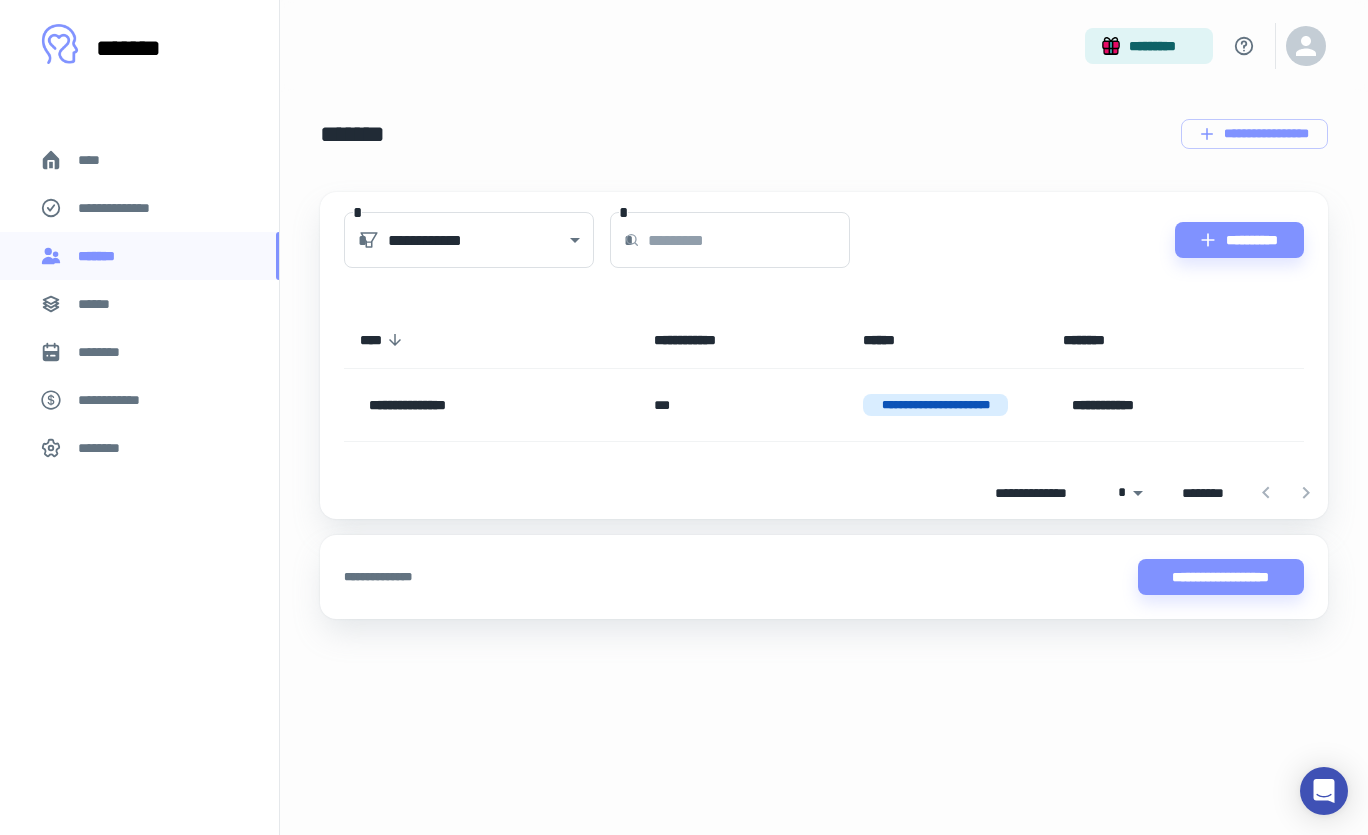 click on "****" at bounding box center (139, 160) 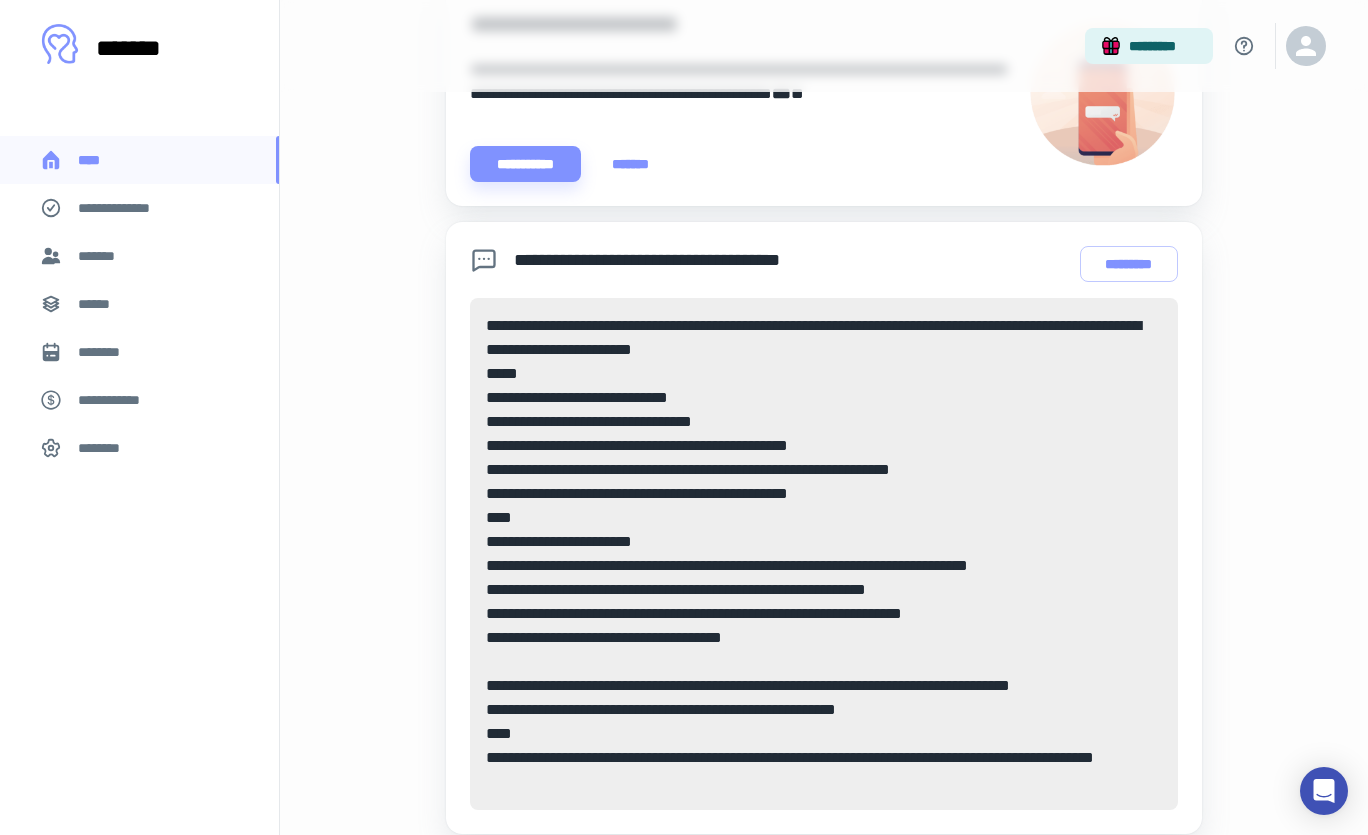 scroll, scrollTop: 967, scrollLeft: 0, axis: vertical 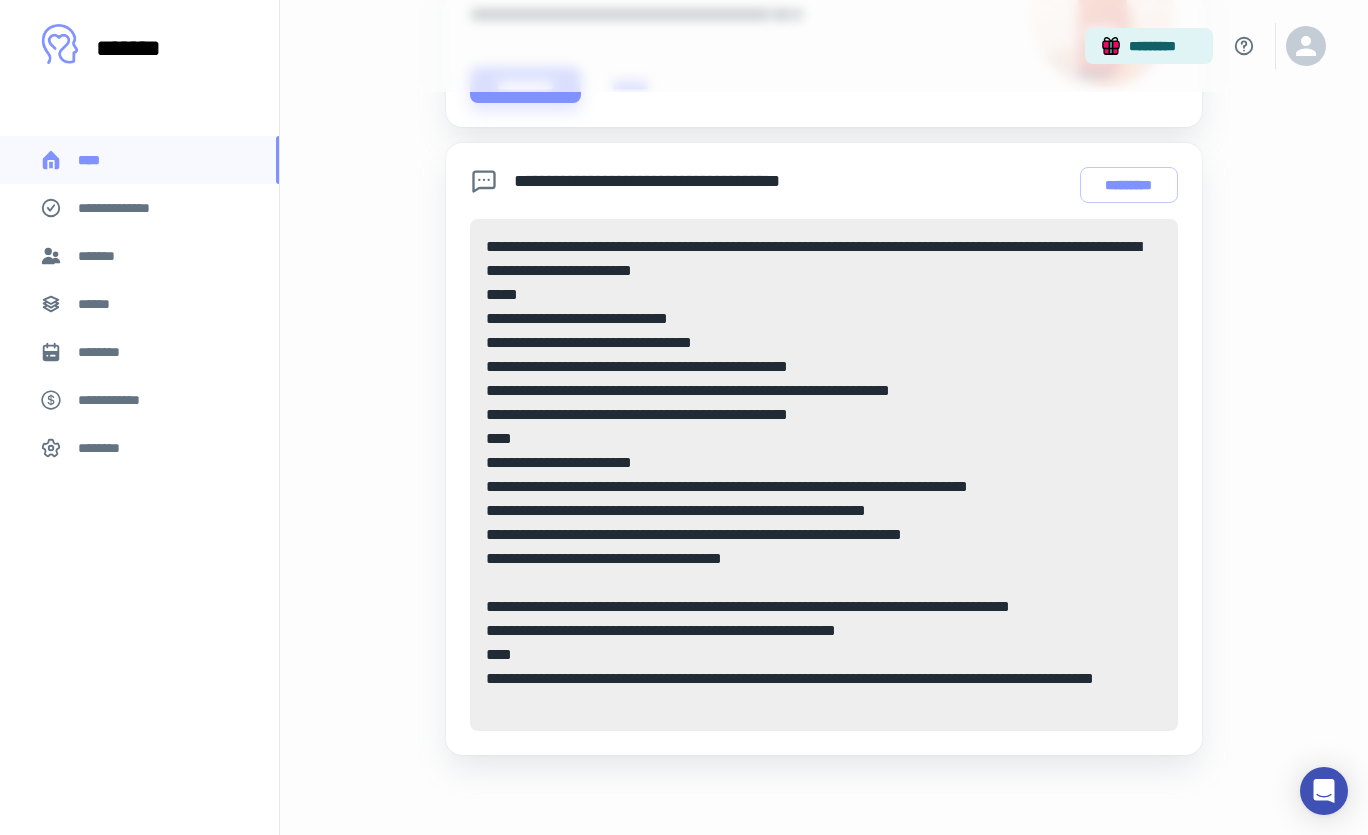click on "**********" at bounding box center [127, 208] 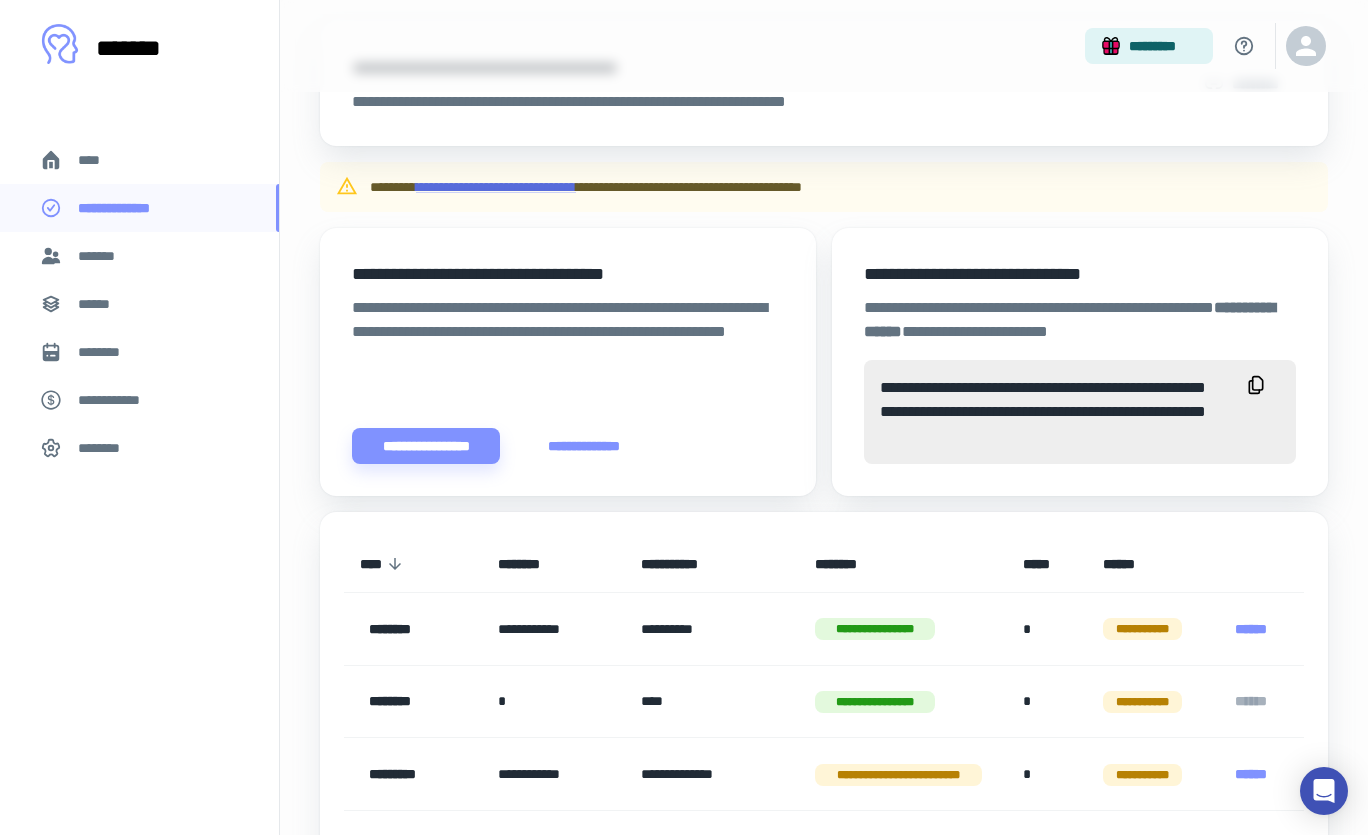scroll, scrollTop: 604, scrollLeft: 0, axis: vertical 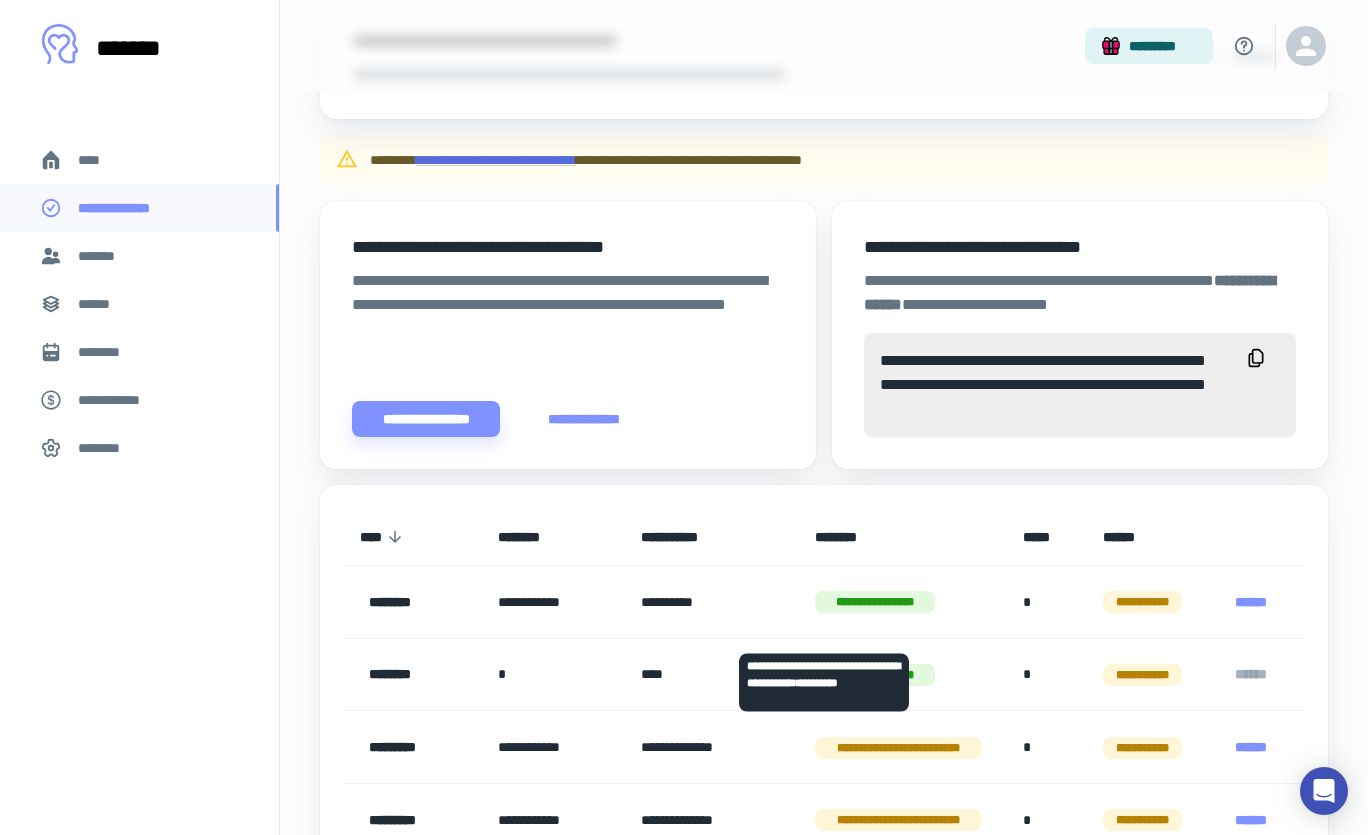 click on "**********" at bounding box center (712, 602) 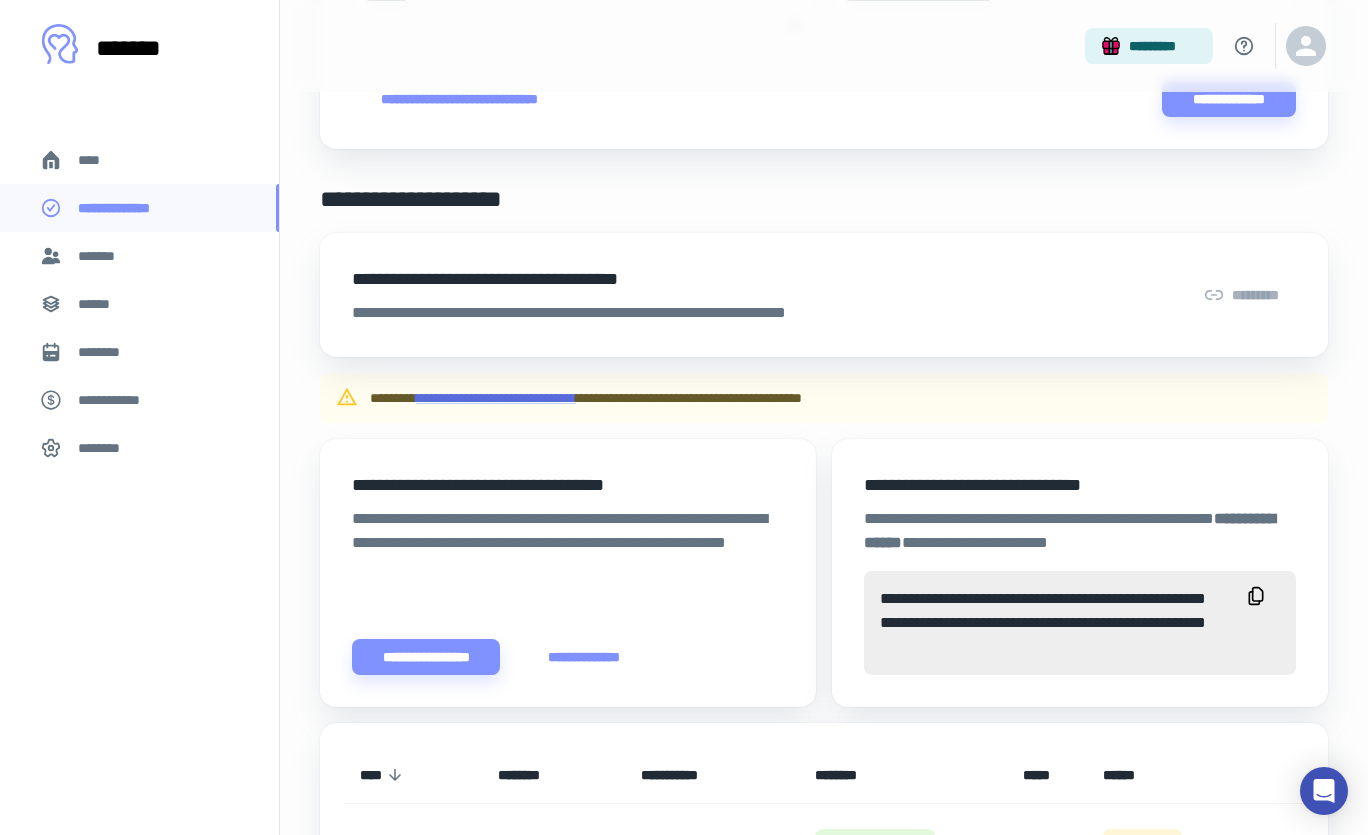 scroll, scrollTop: 0, scrollLeft: 0, axis: both 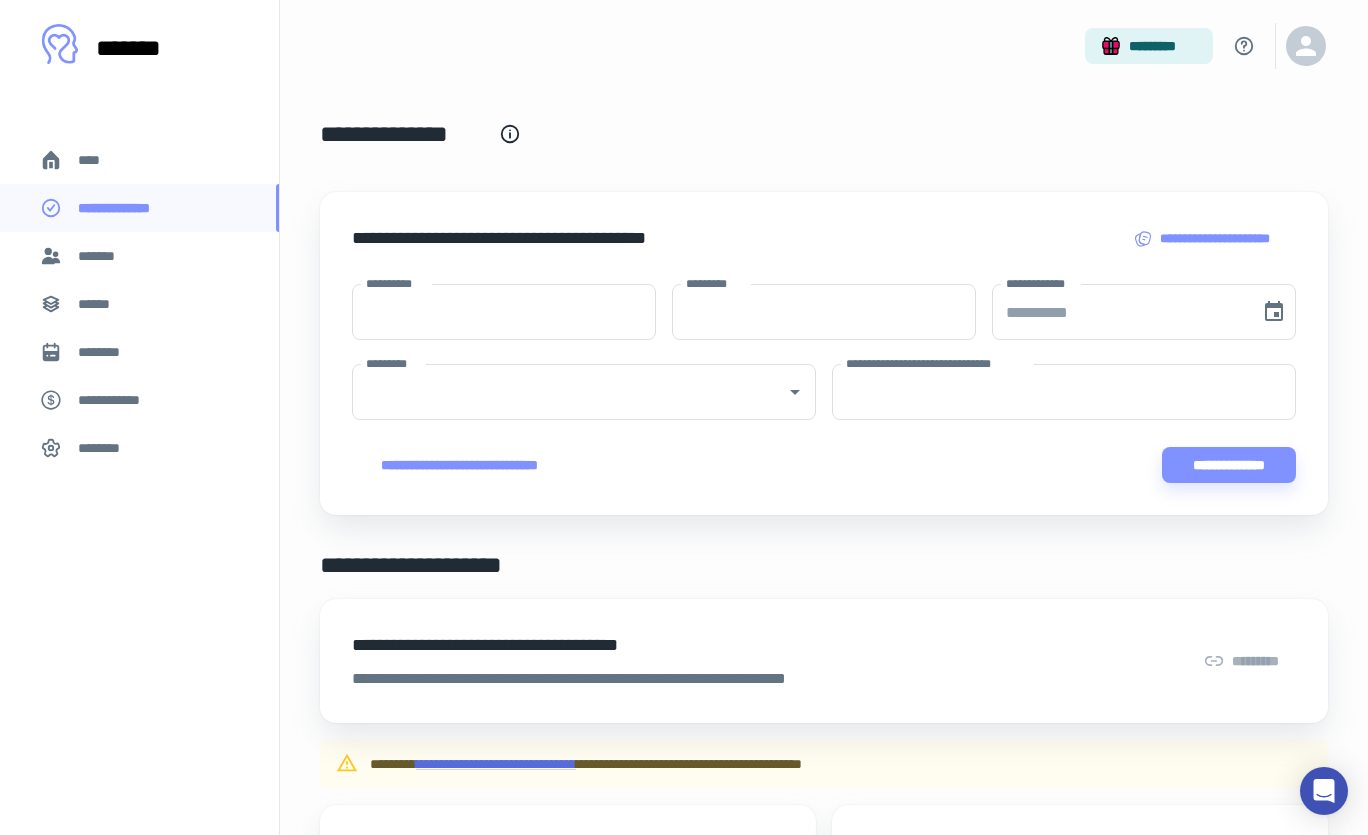 click on "*******" at bounding box center [139, 256] 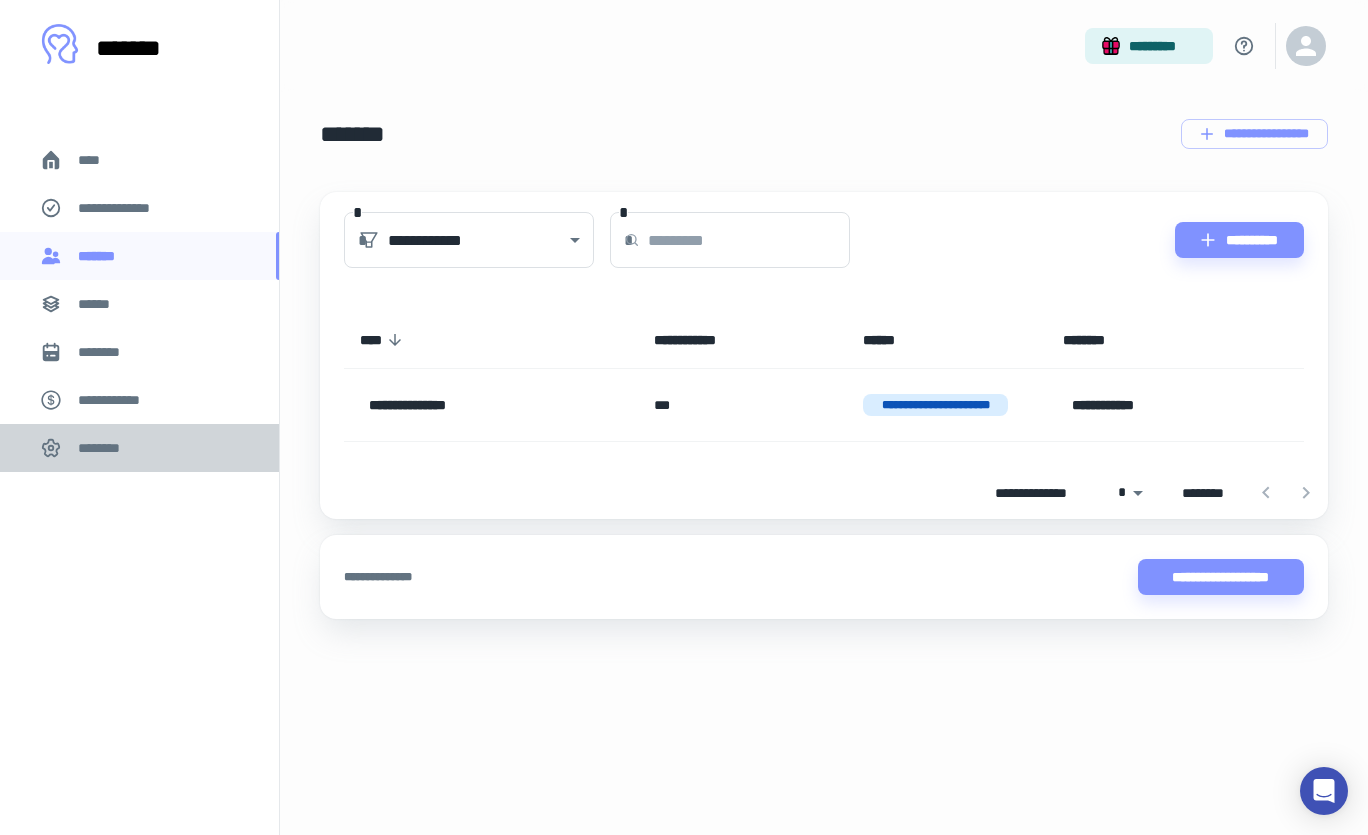 click on "********" at bounding box center [105, 448] 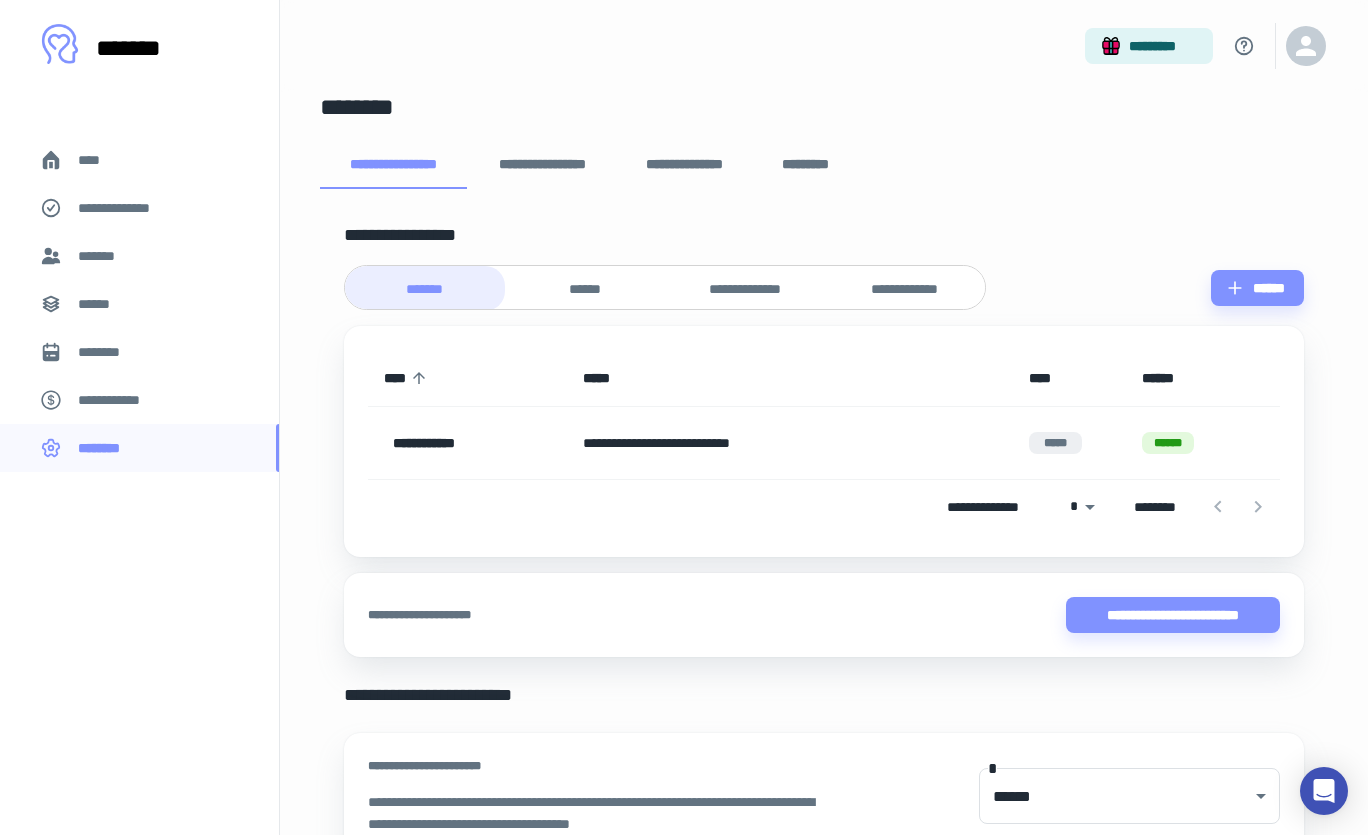 scroll, scrollTop: 30, scrollLeft: 0, axis: vertical 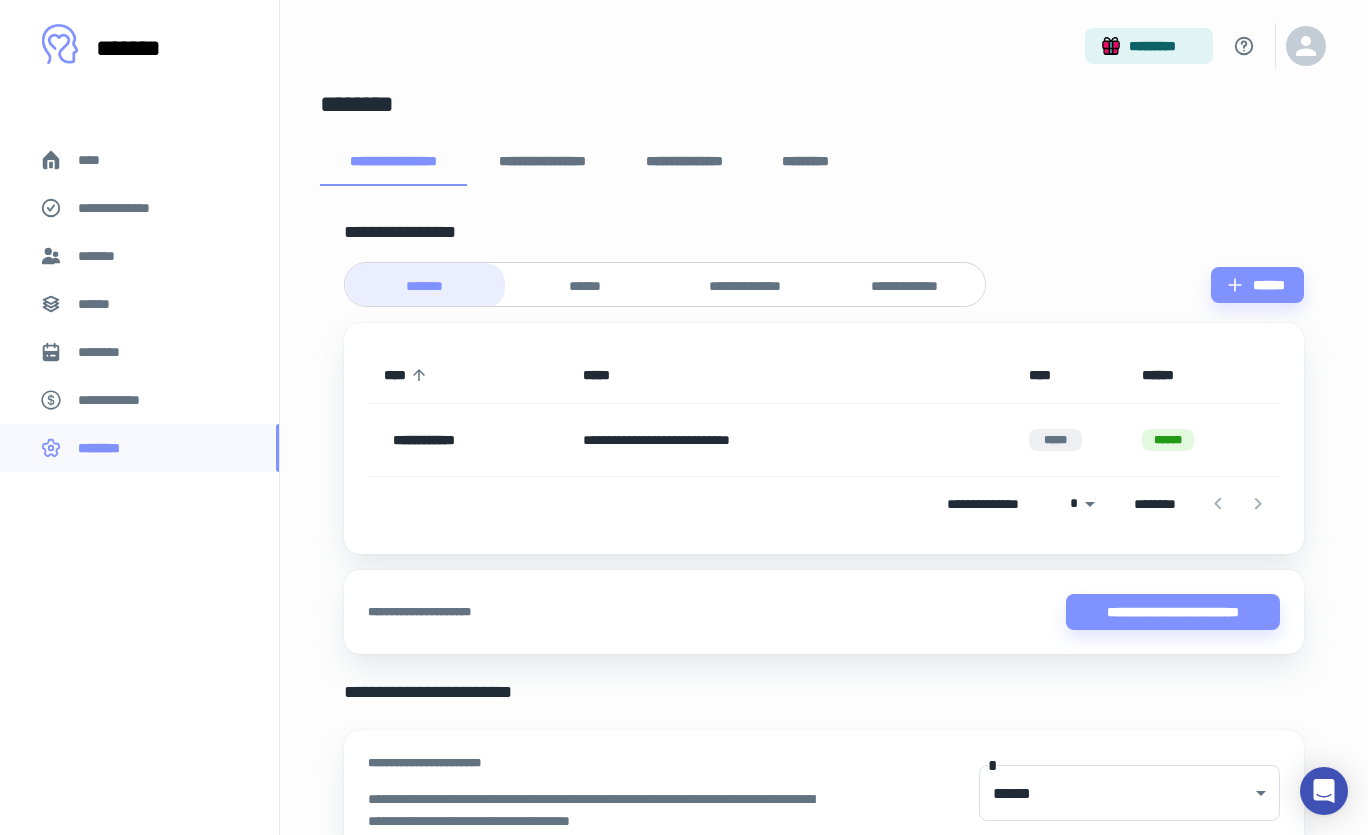 click on "**********" at bounding box center [790, 440] 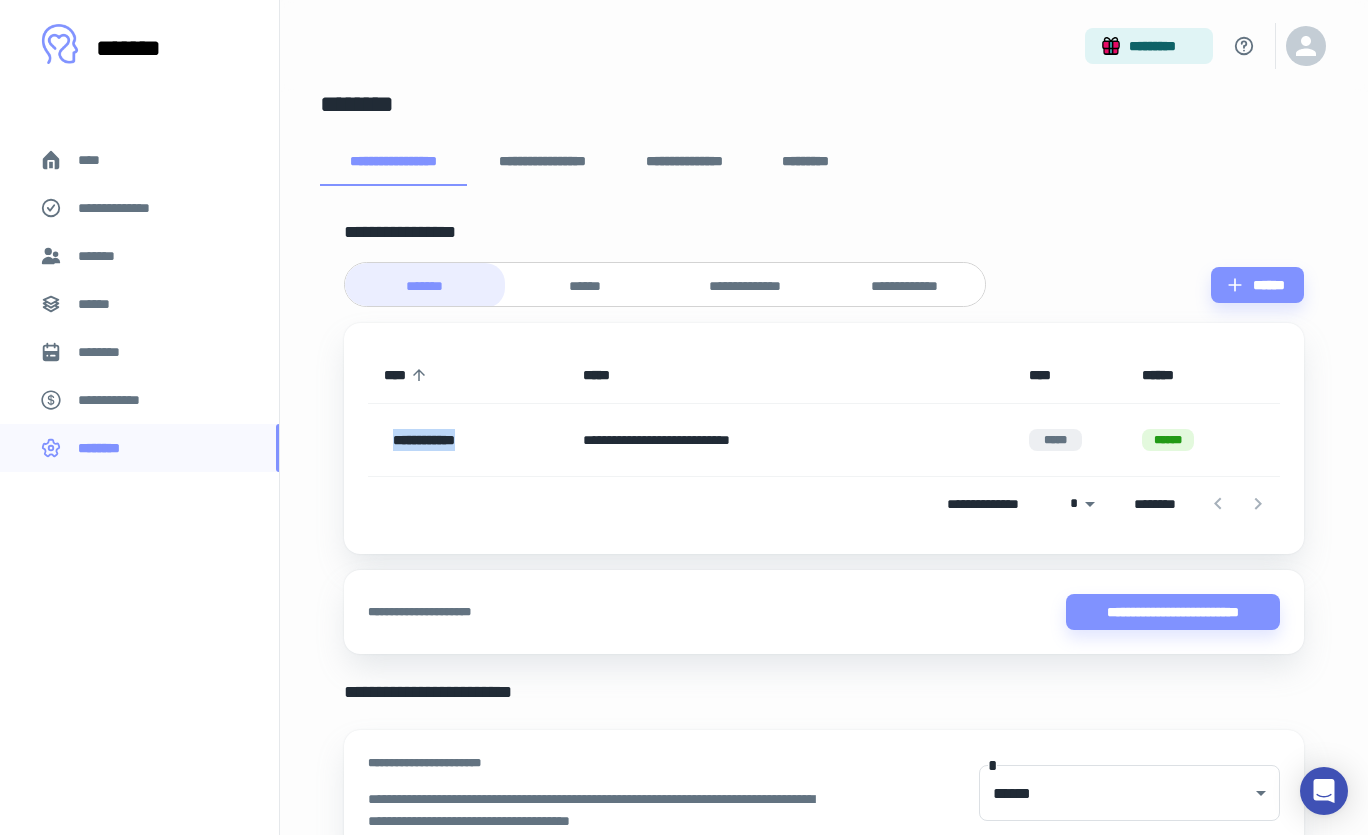 drag, startPoint x: 615, startPoint y: 431, endPoint x: 992, endPoint y: 386, distance: 379.67618 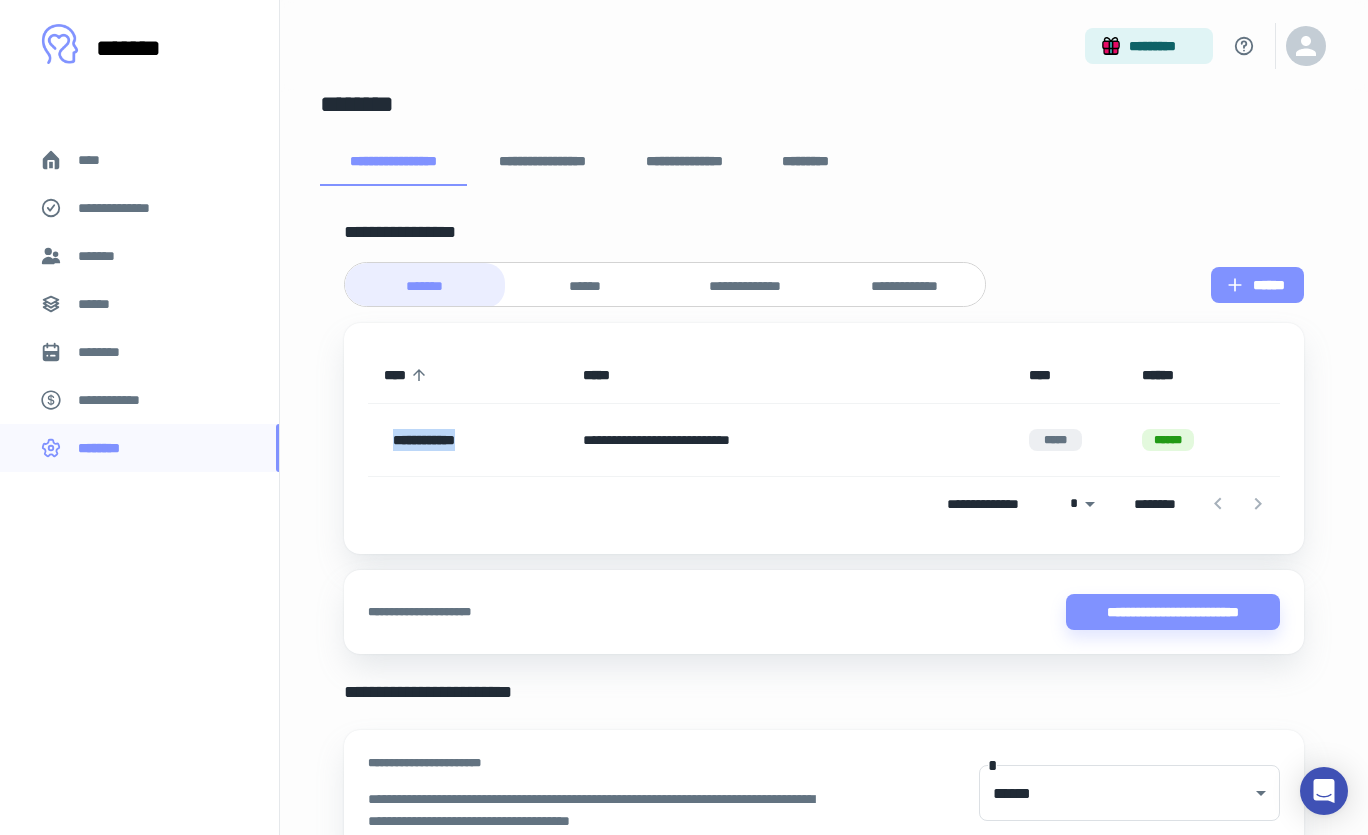 click on "******" at bounding box center [1257, 285] 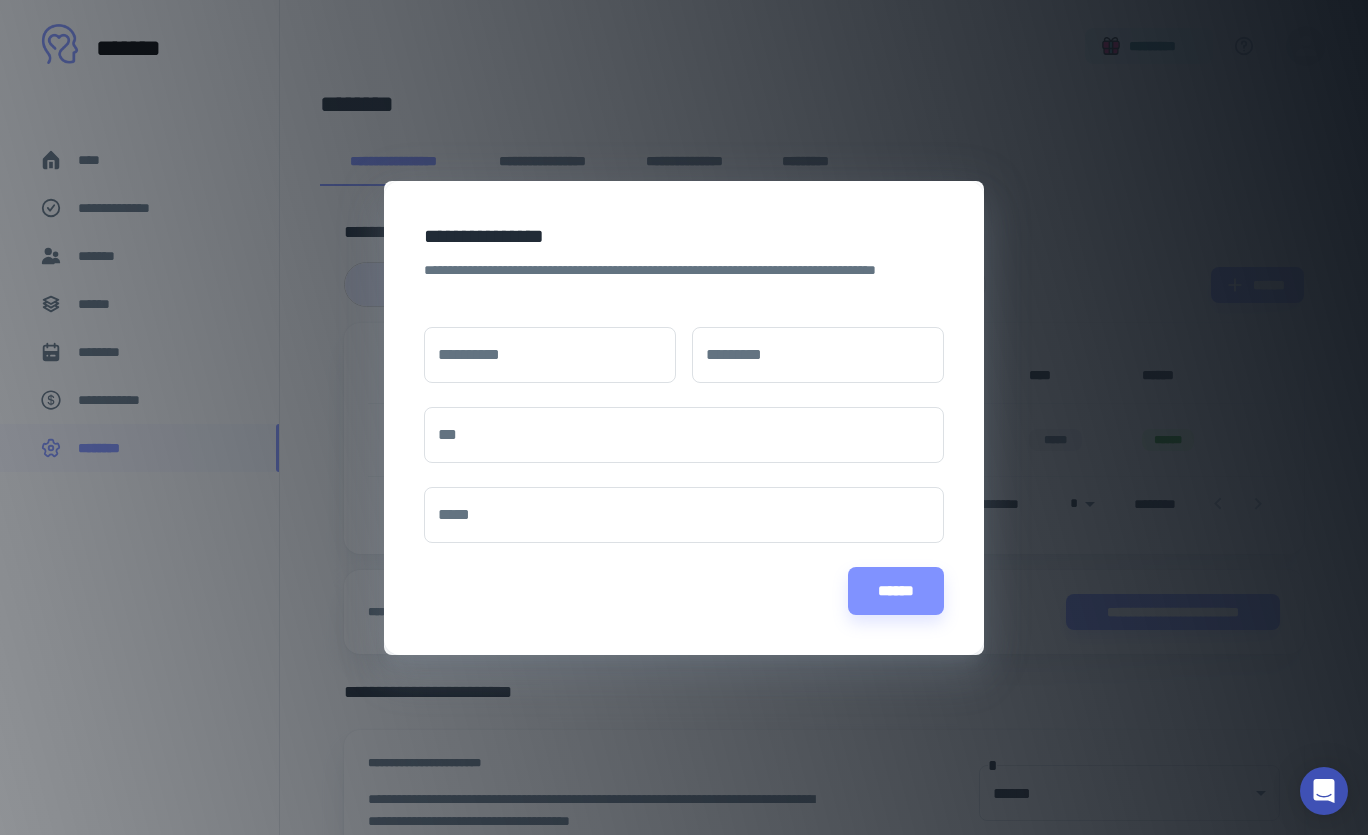 click on "******" at bounding box center (684, 591) 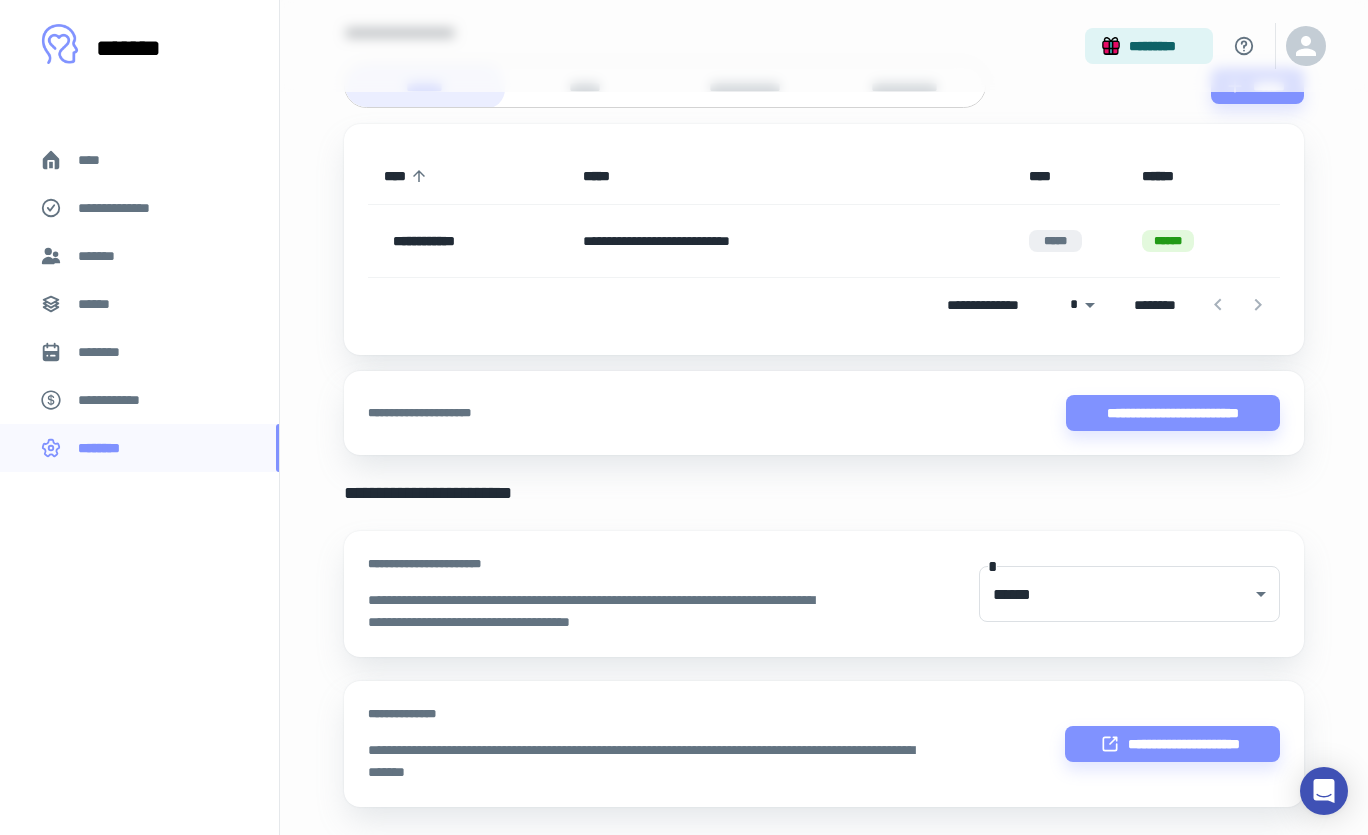 scroll, scrollTop: 282, scrollLeft: 0, axis: vertical 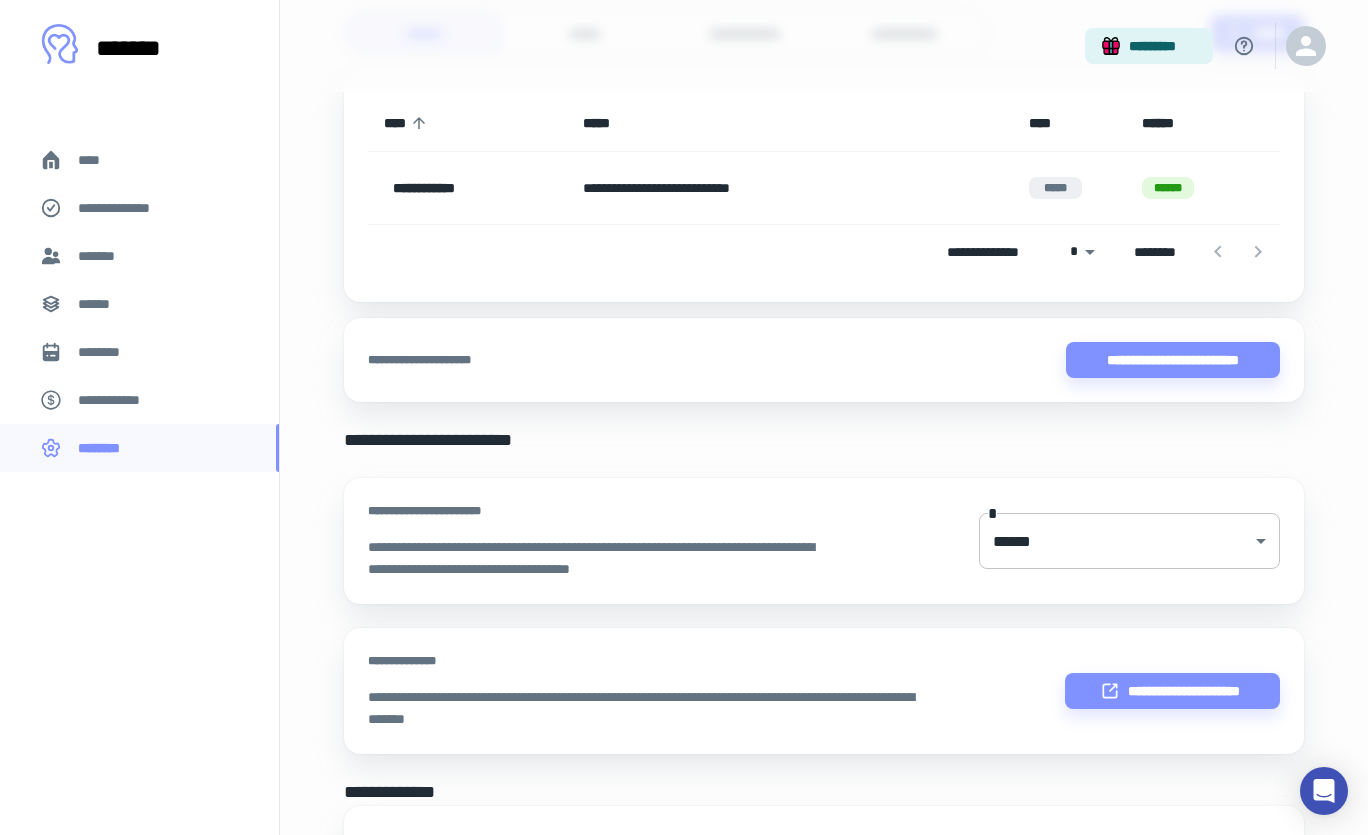 click on "[NUMBER] [STREET], [CITY], [STATE]" at bounding box center (684, 135) 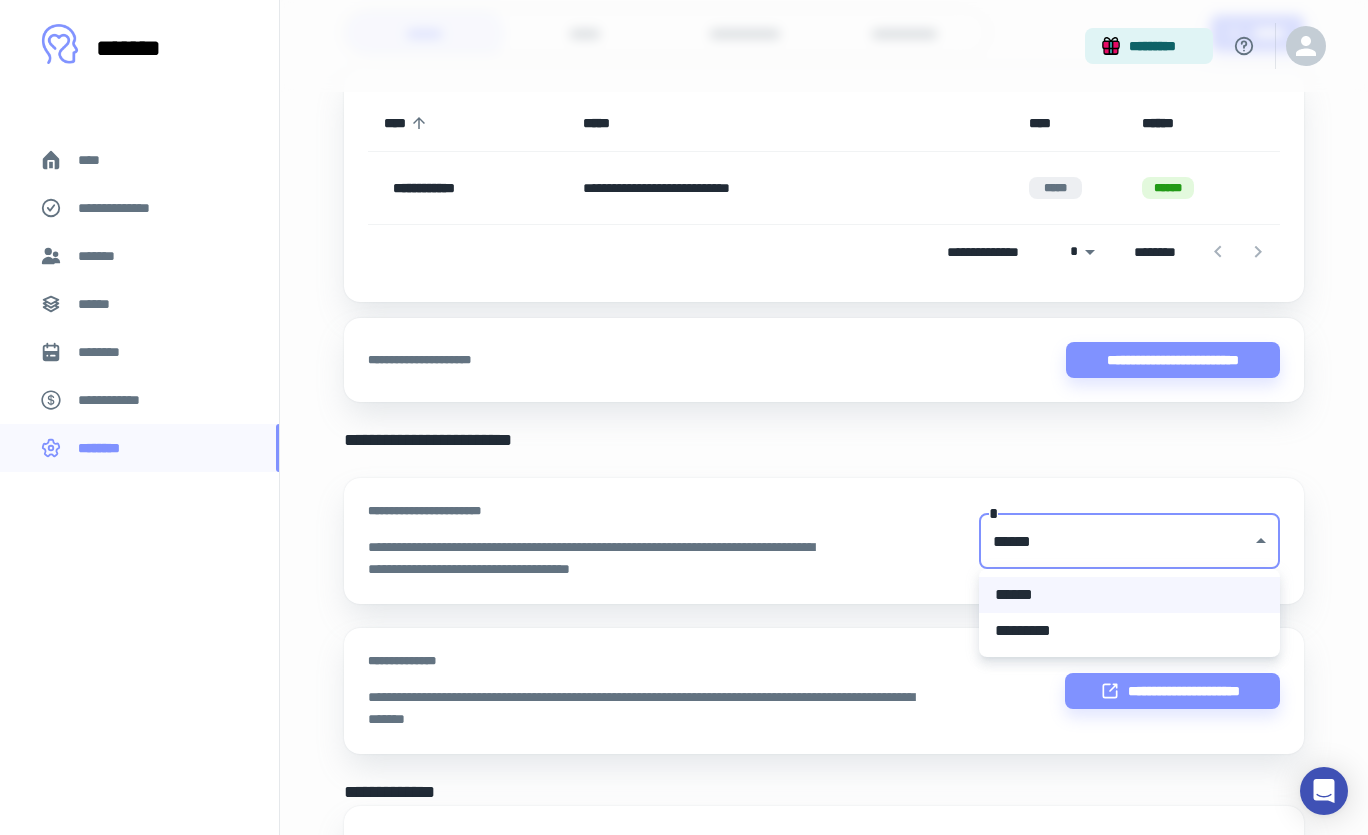 click at bounding box center [684, 417] 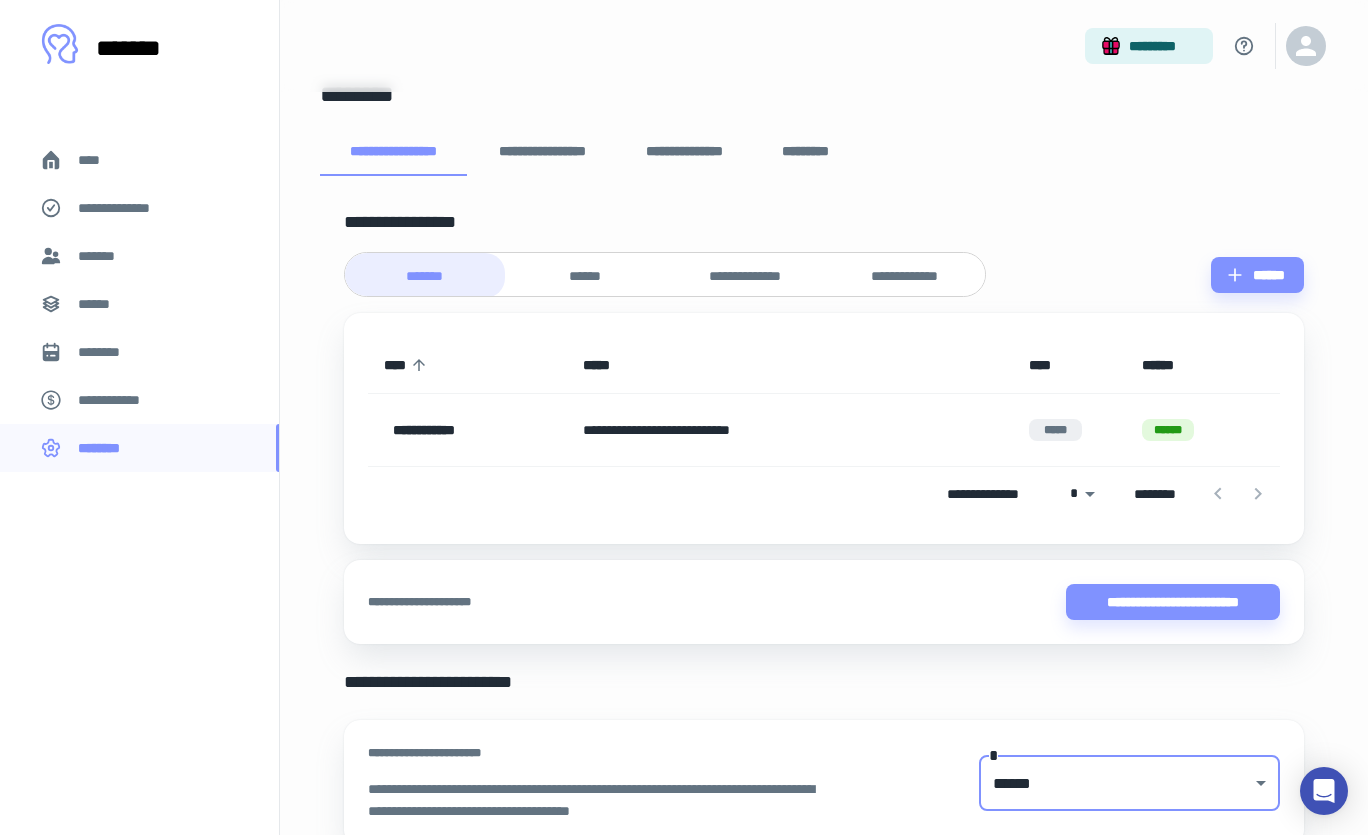 scroll, scrollTop: 0, scrollLeft: 0, axis: both 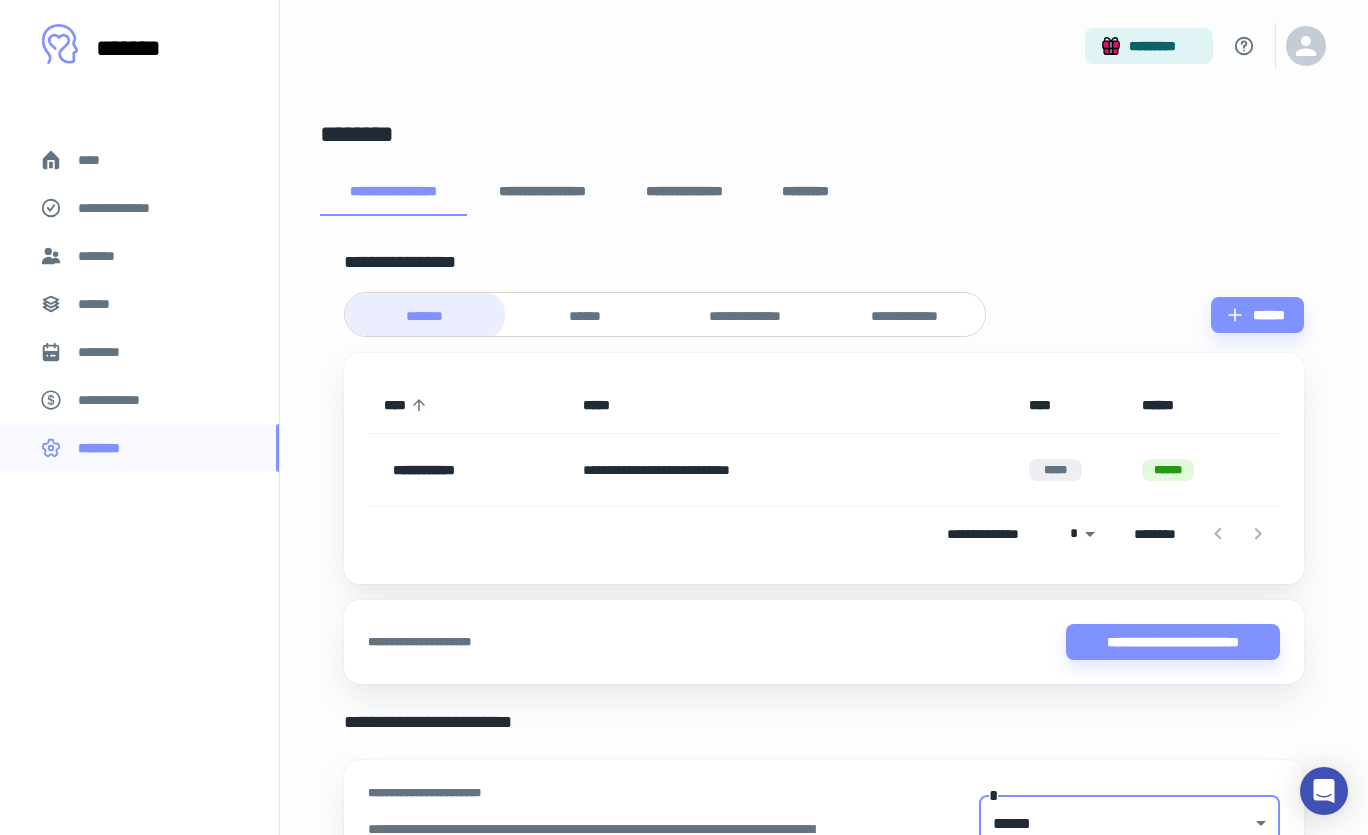click on "**********" at bounding box center [685, 192] 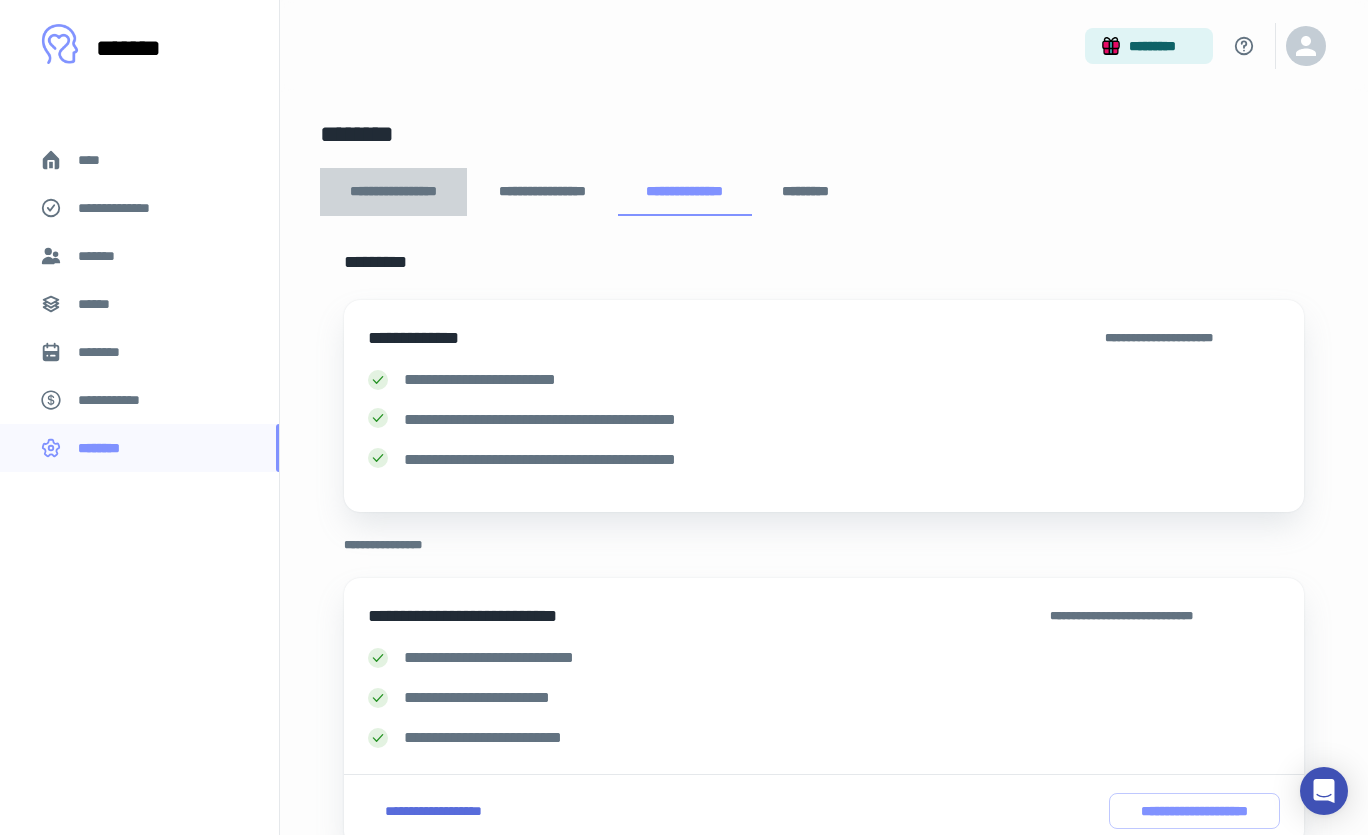 click on "**********" at bounding box center [393, 192] 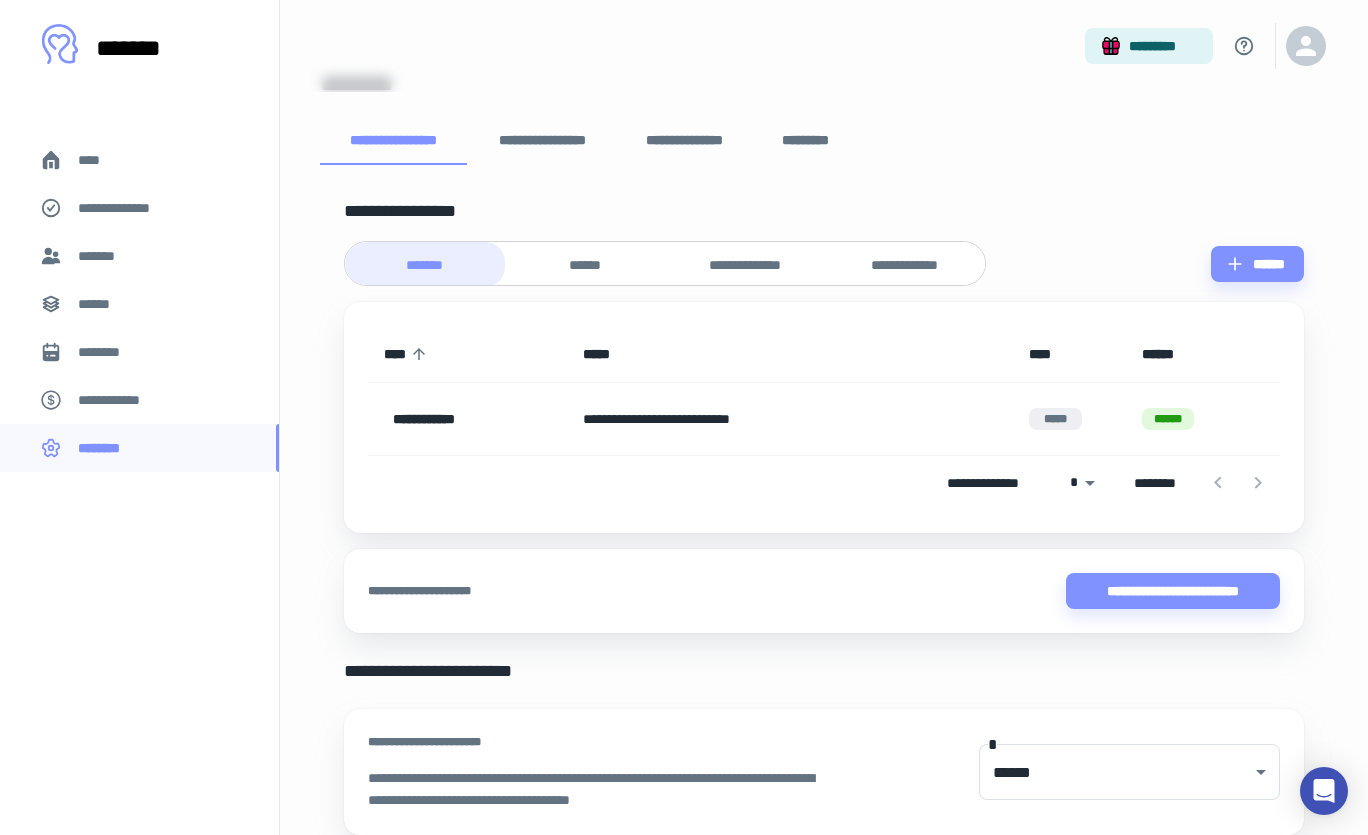scroll, scrollTop: 120, scrollLeft: 0, axis: vertical 